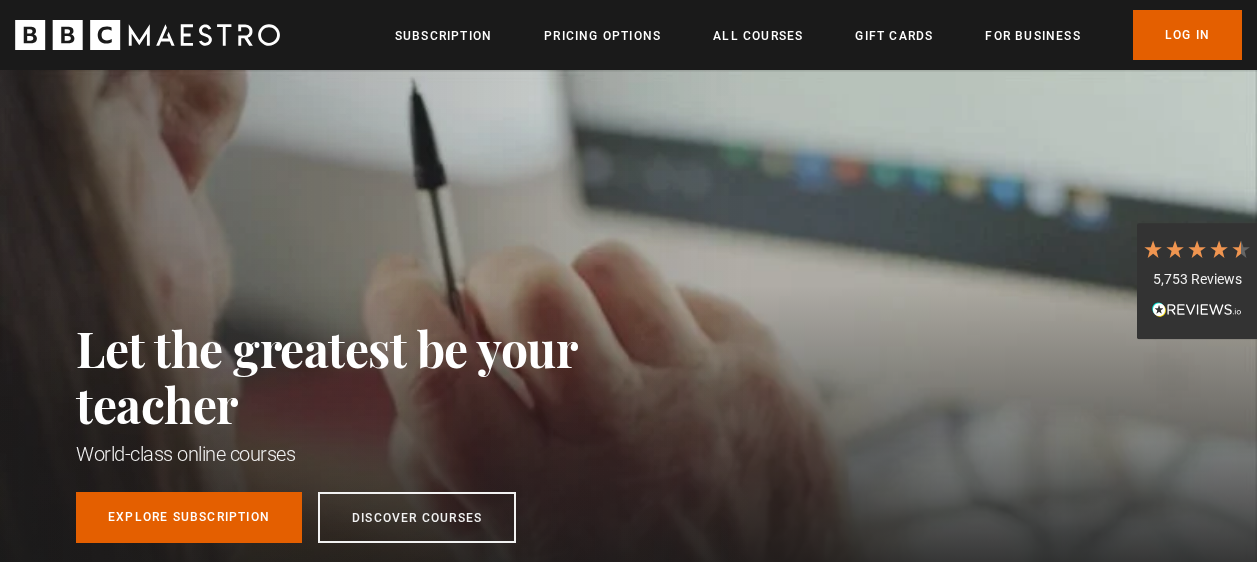 click on "Log In" at bounding box center [1187, 35] 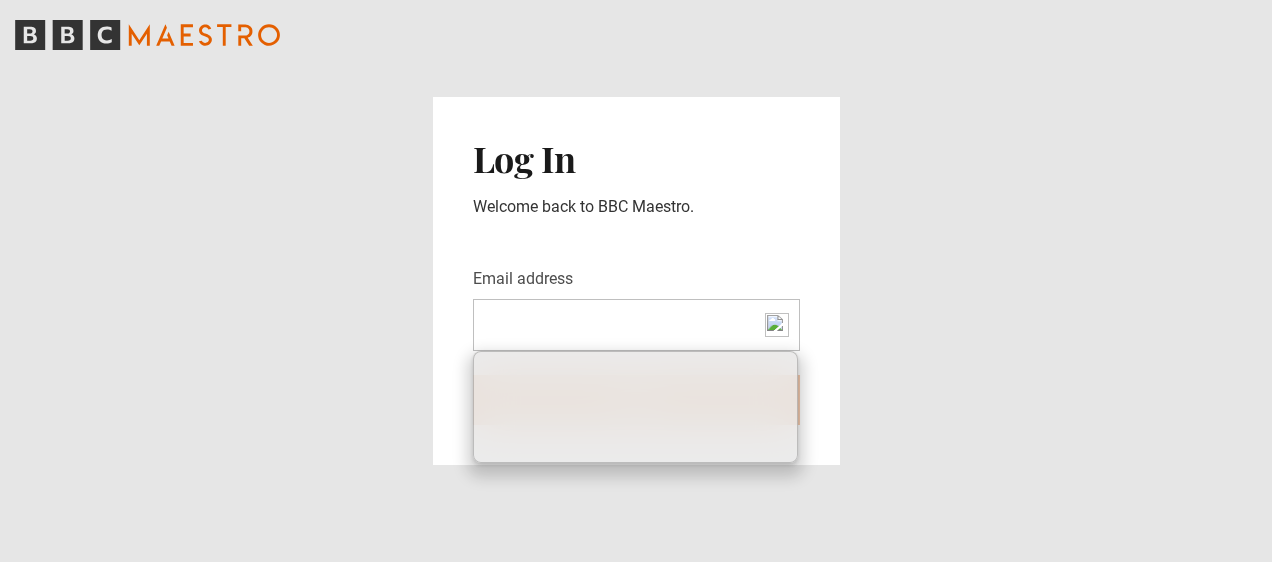 scroll, scrollTop: 0, scrollLeft: 0, axis: both 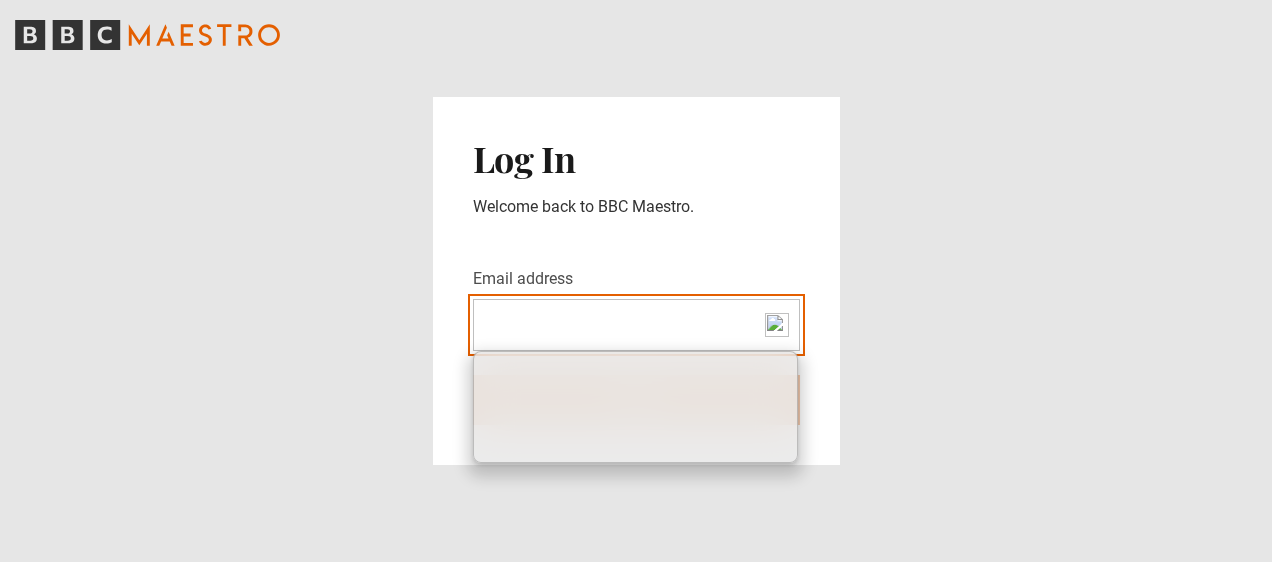 type on "**********" 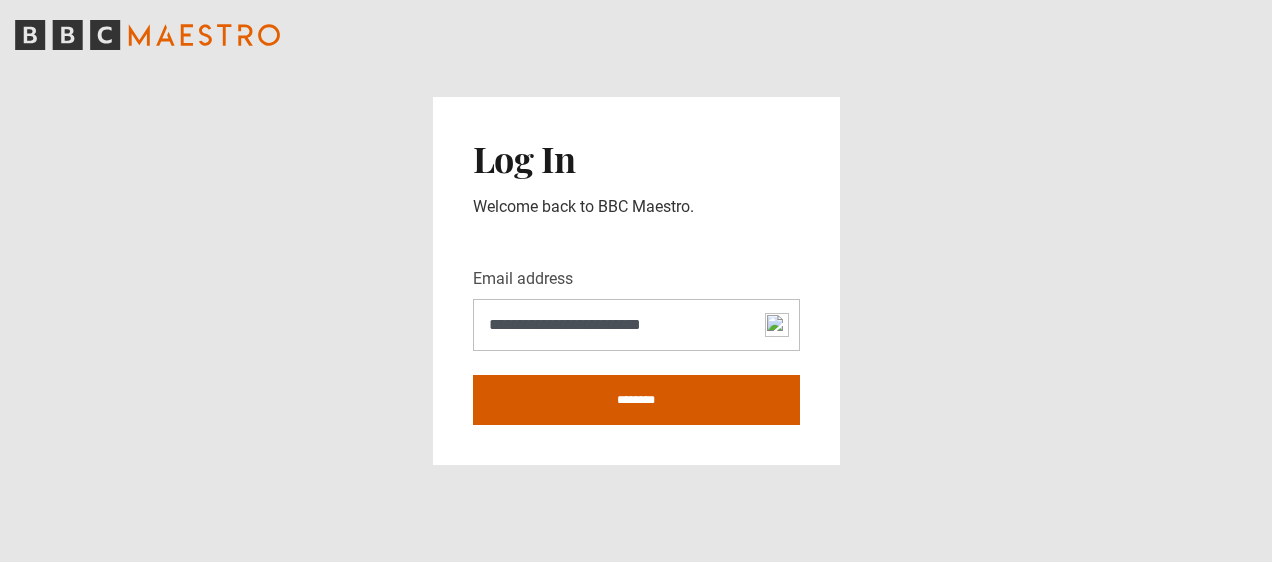 click on "********" at bounding box center [636, 400] 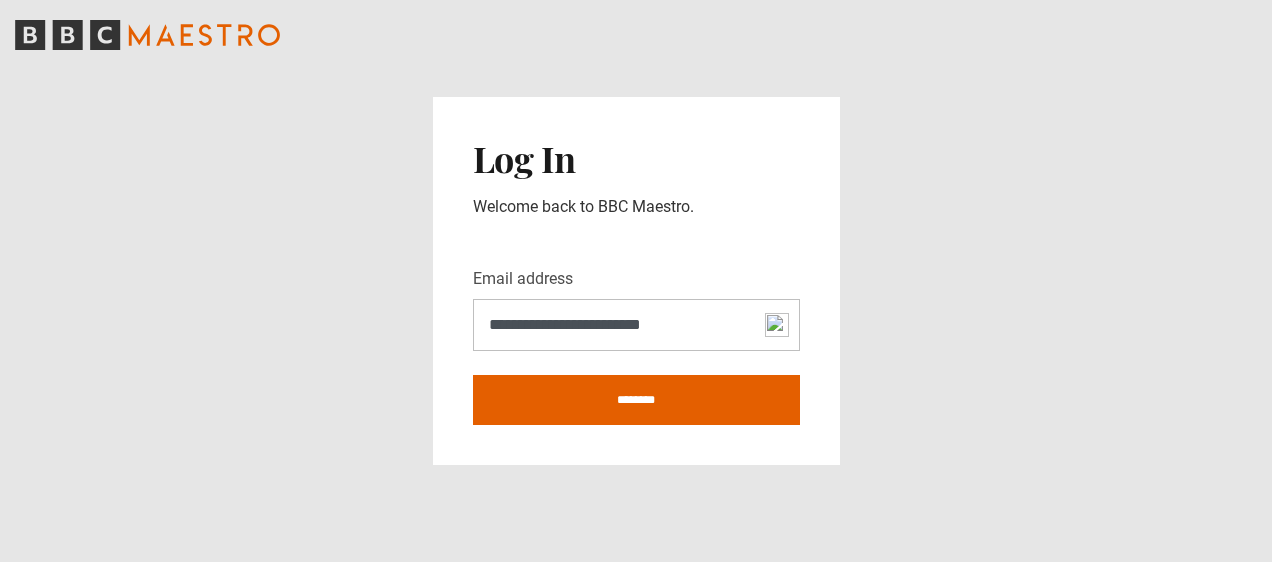type on "**********" 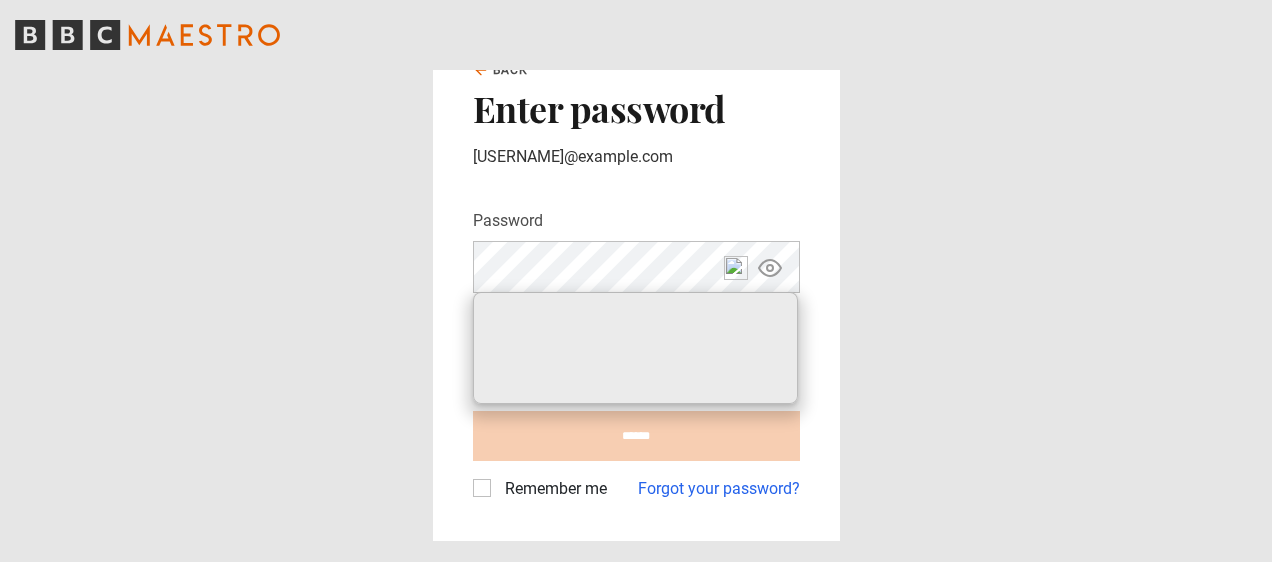 scroll, scrollTop: 0, scrollLeft: 0, axis: both 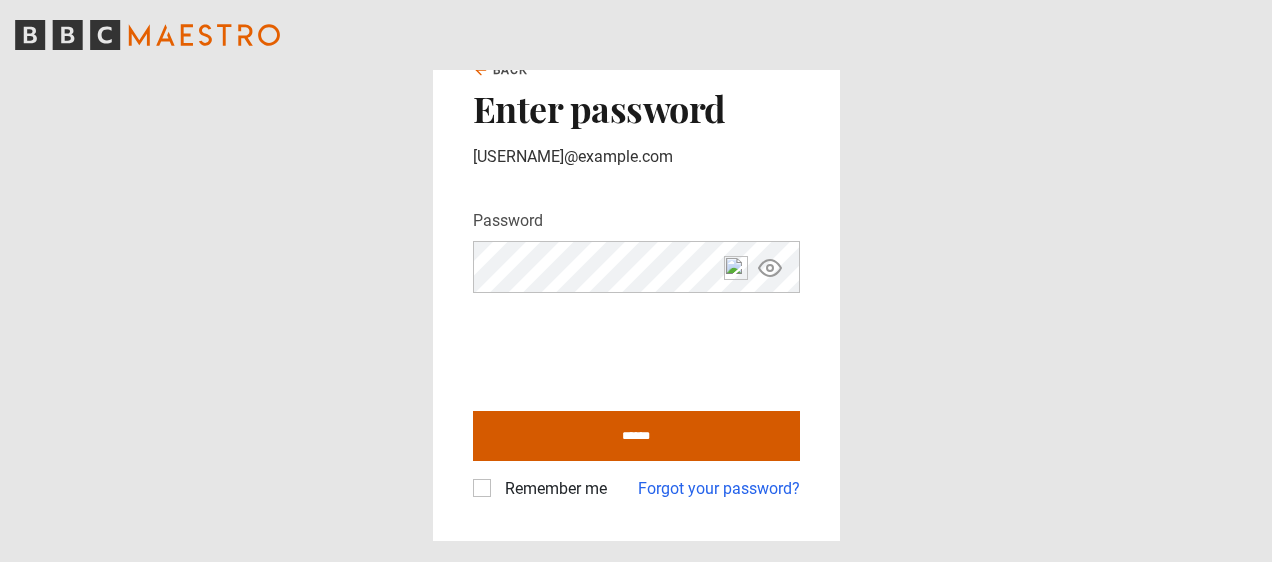 click on "******" at bounding box center [636, 436] 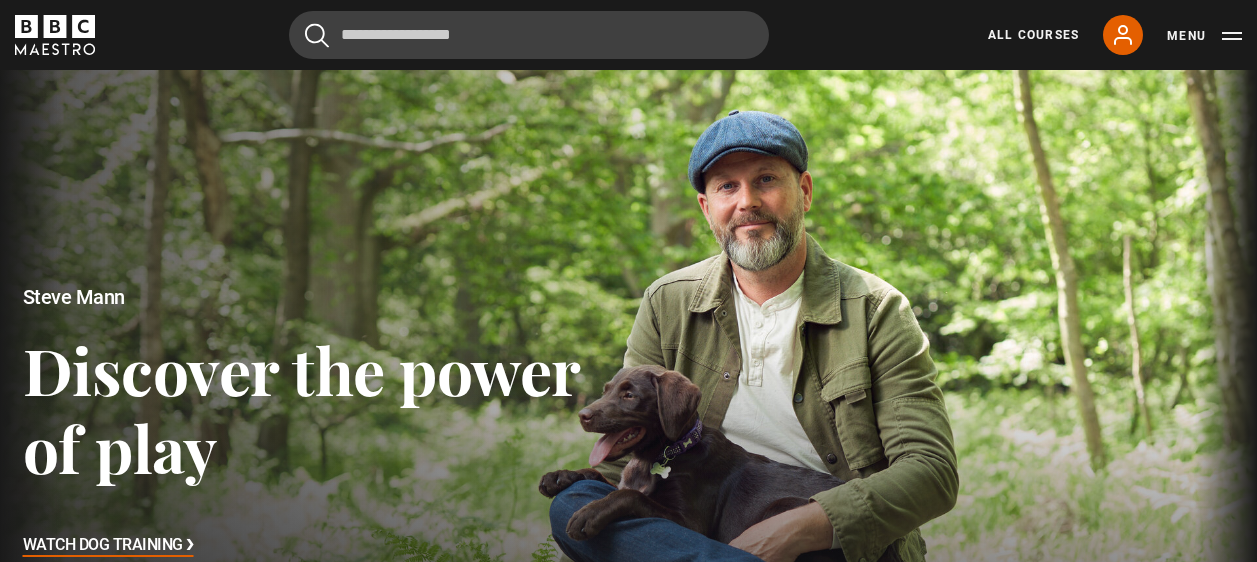 scroll, scrollTop: 0, scrollLeft: 0, axis: both 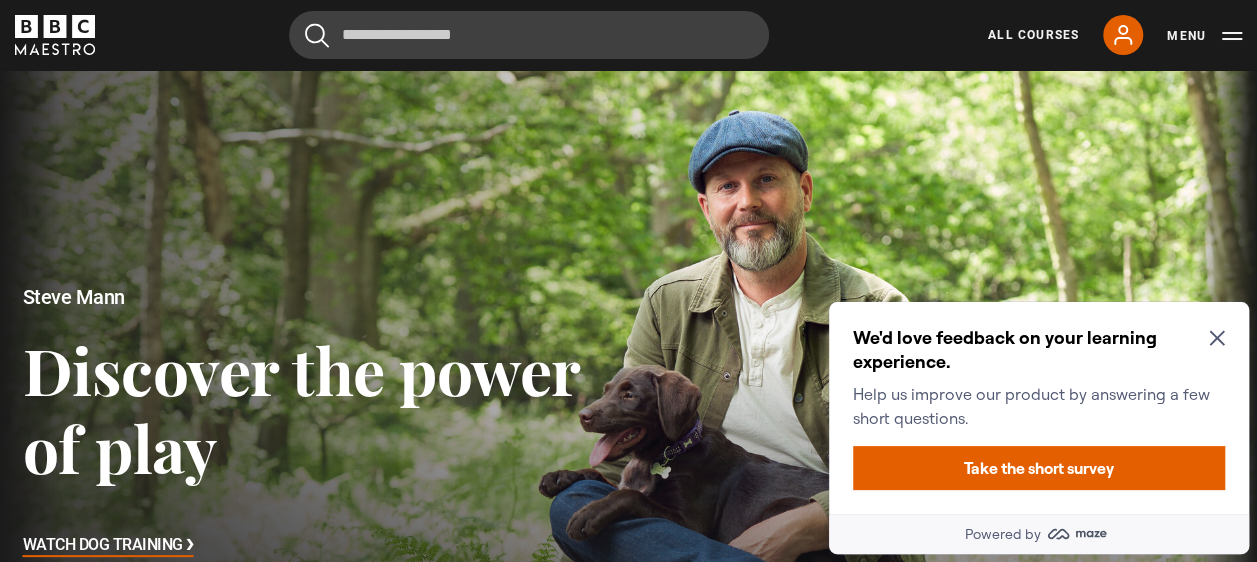 click on "We'd love feedback on your learning experience." at bounding box center [1035, 350] 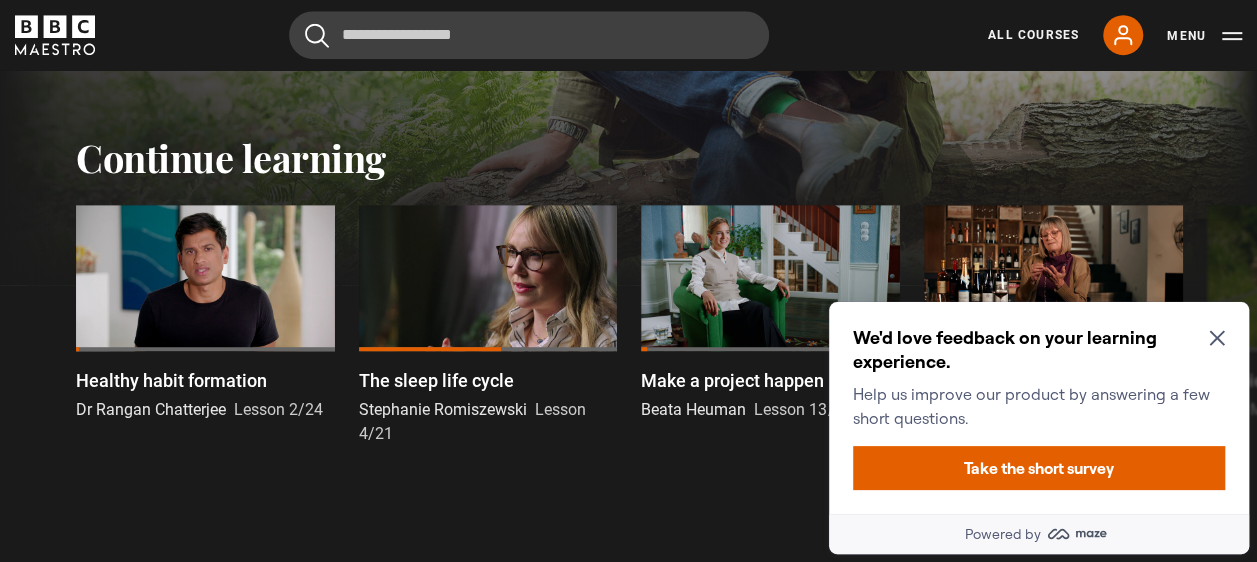 click 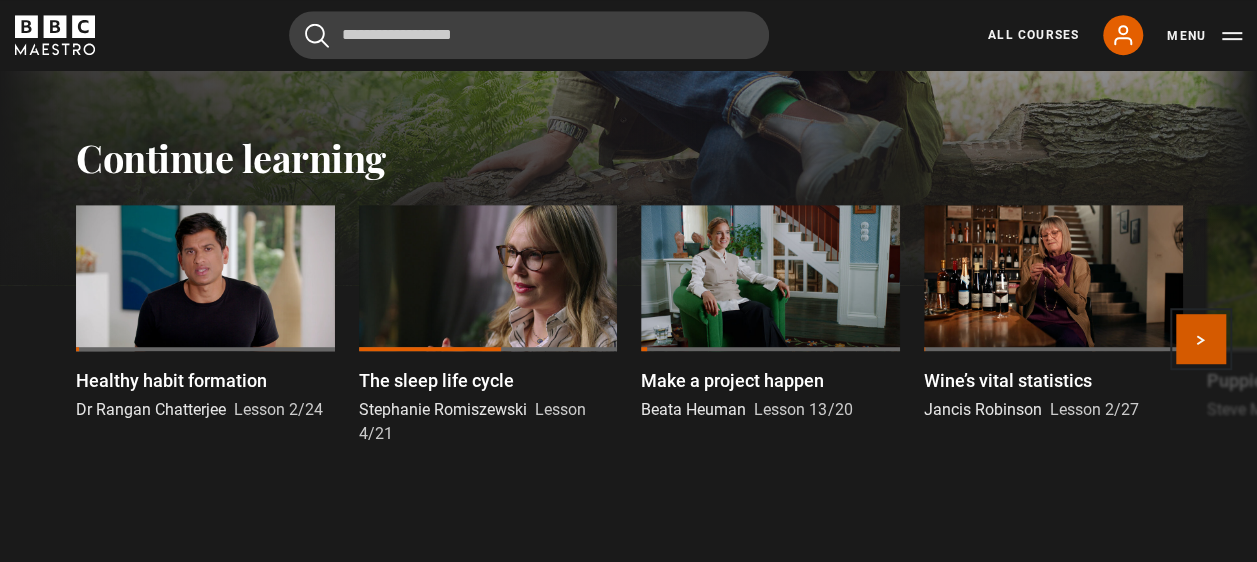 click on "Next" at bounding box center (1201, 339) 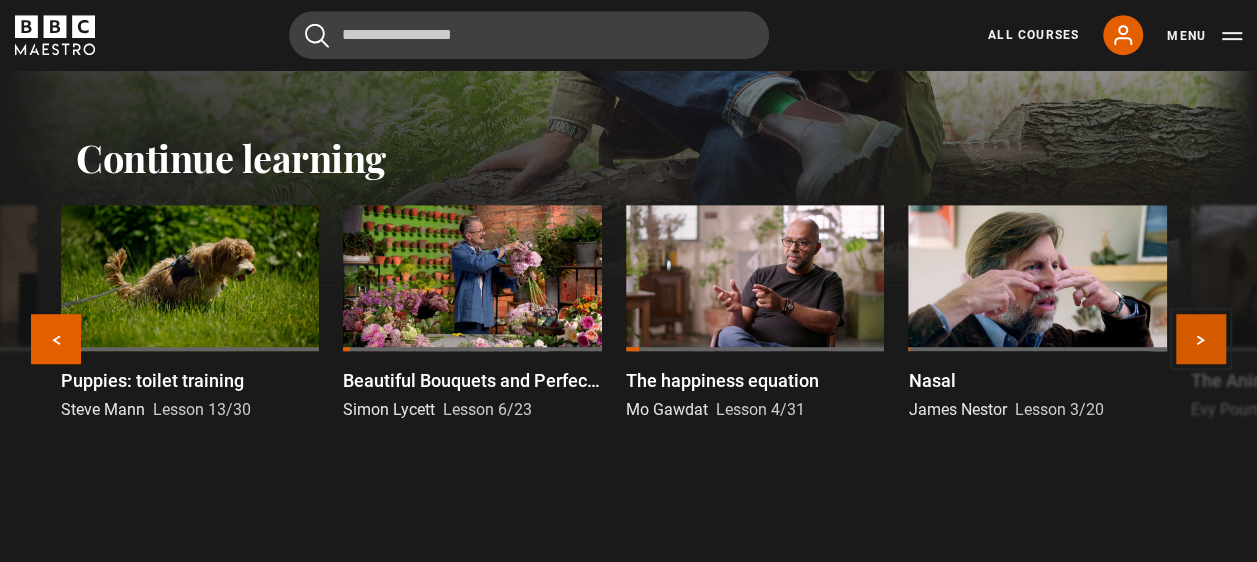 click on "Next" at bounding box center [1201, 339] 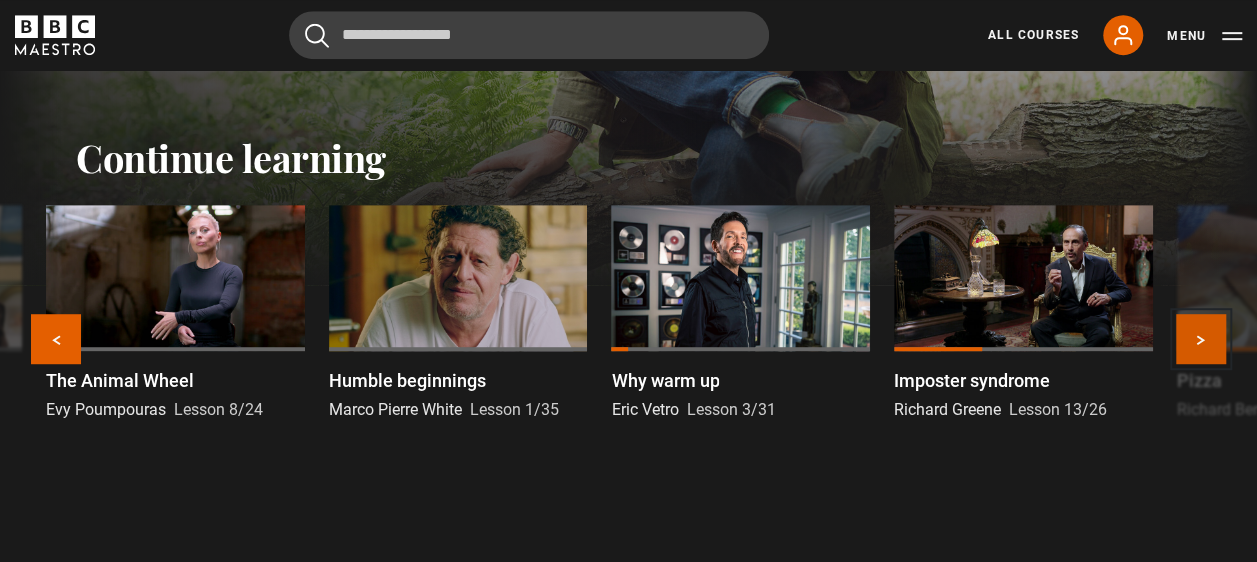 click on "Next" at bounding box center [1201, 339] 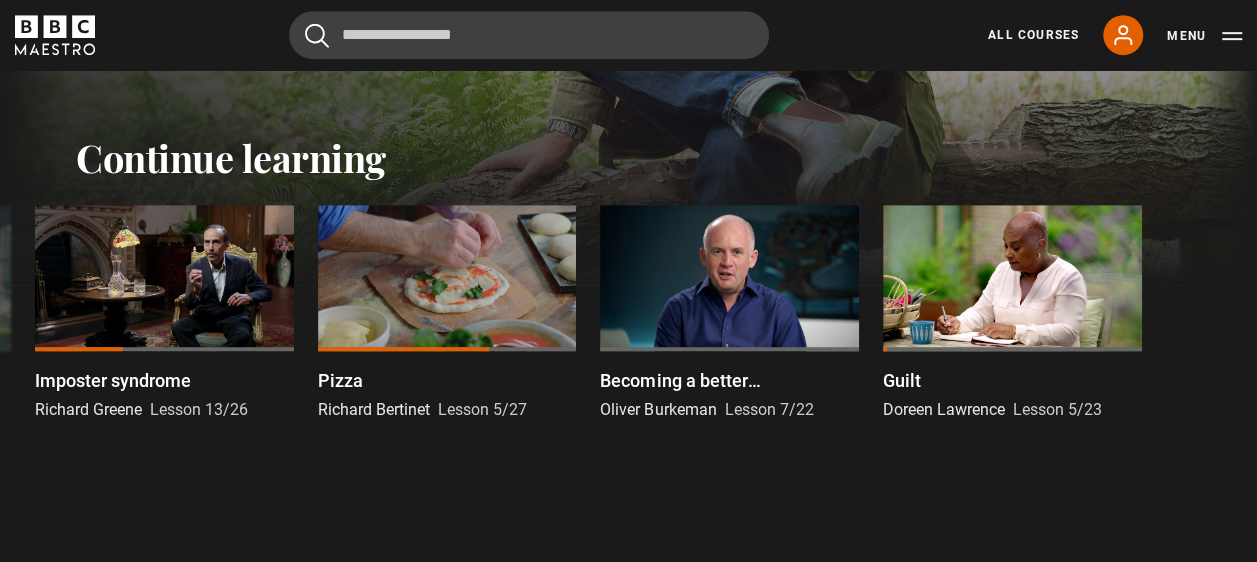 scroll, scrollTop: 983, scrollLeft: 0, axis: vertical 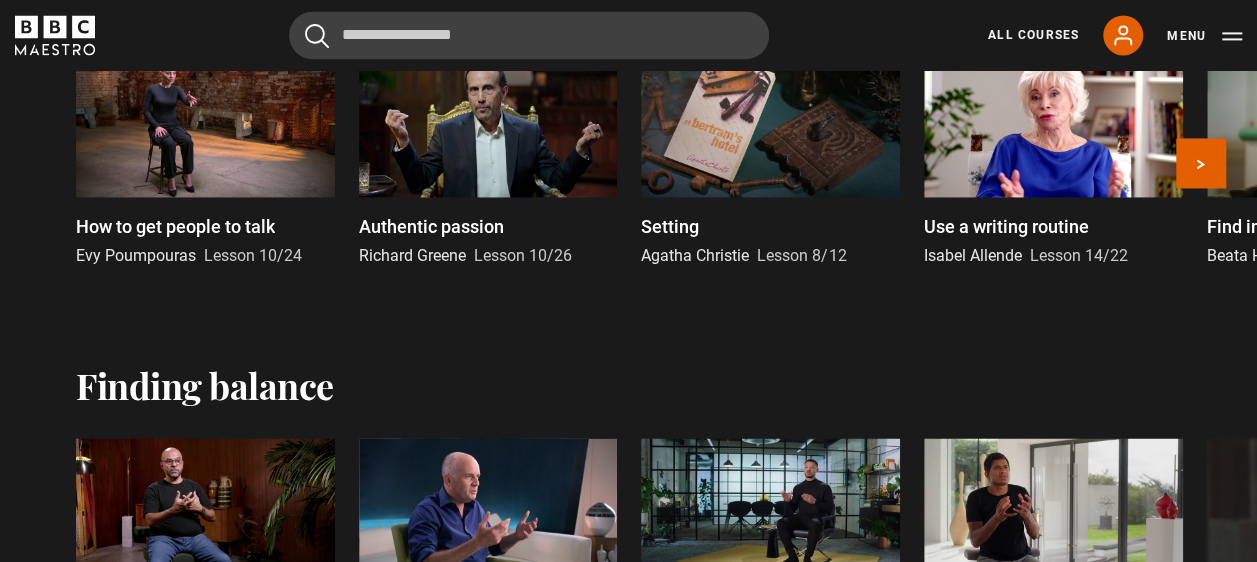 click at bounding box center (770, 123) 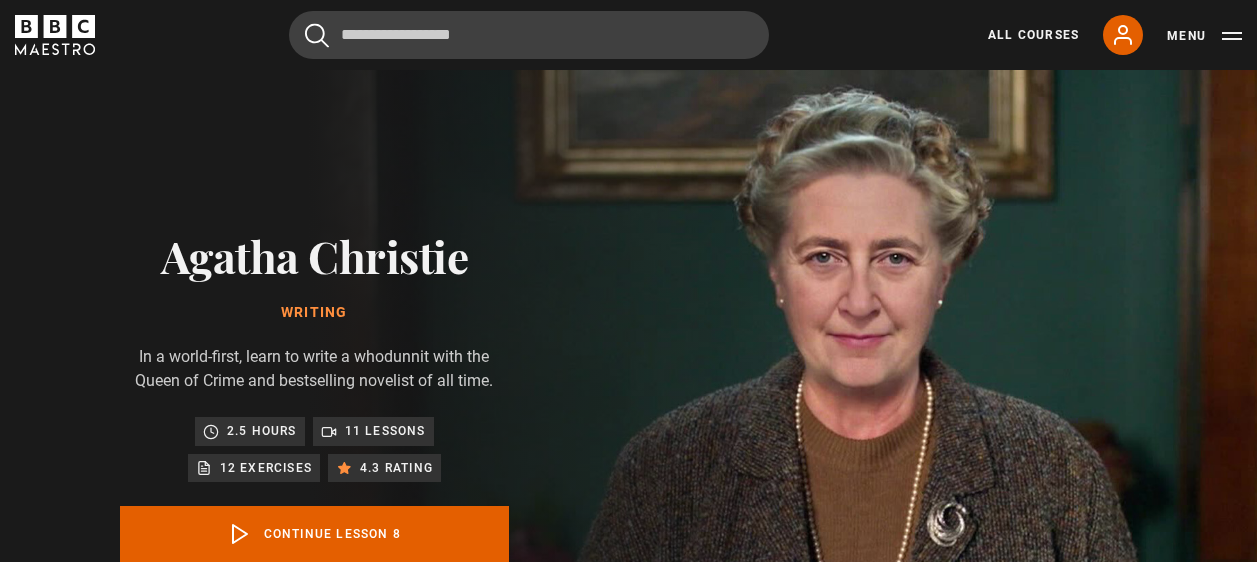 scroll, scrollTop: 803, scrollLeft: 0, axis: vertical 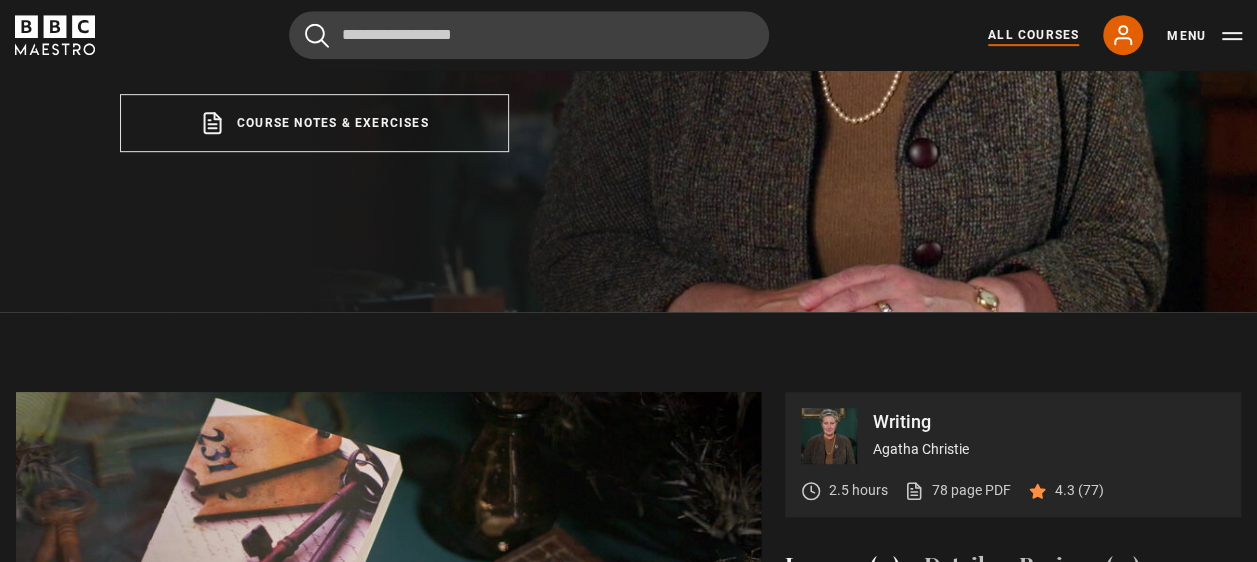 click on "All Courses" at bounding box center (1033, 35) 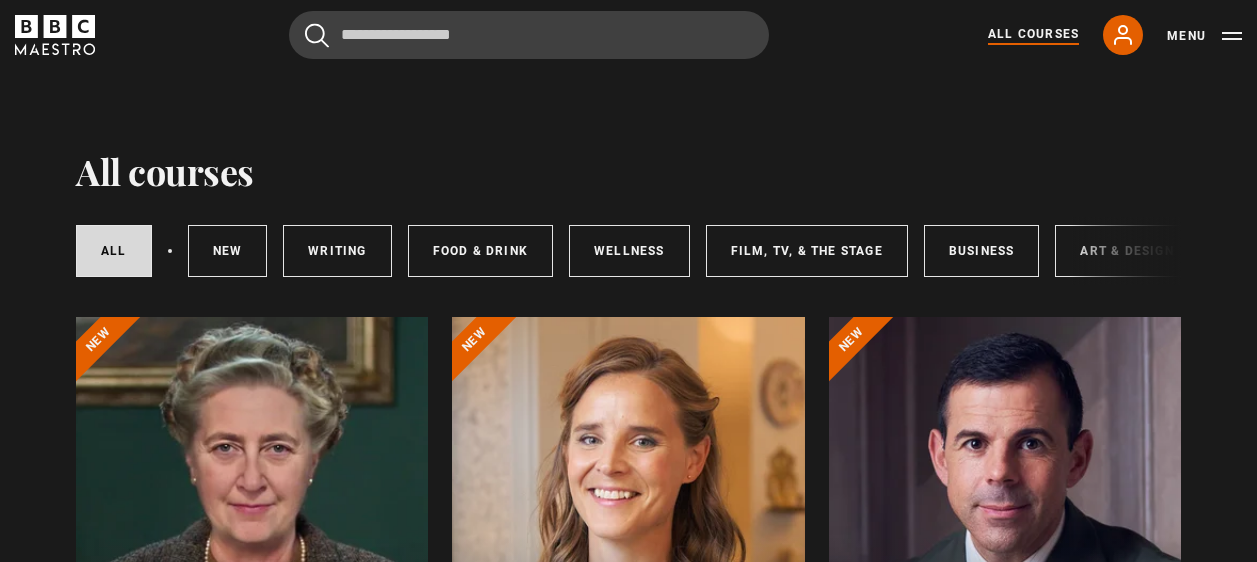 scroll, scrollTop: 0, scrollLeft: 0, axis: both 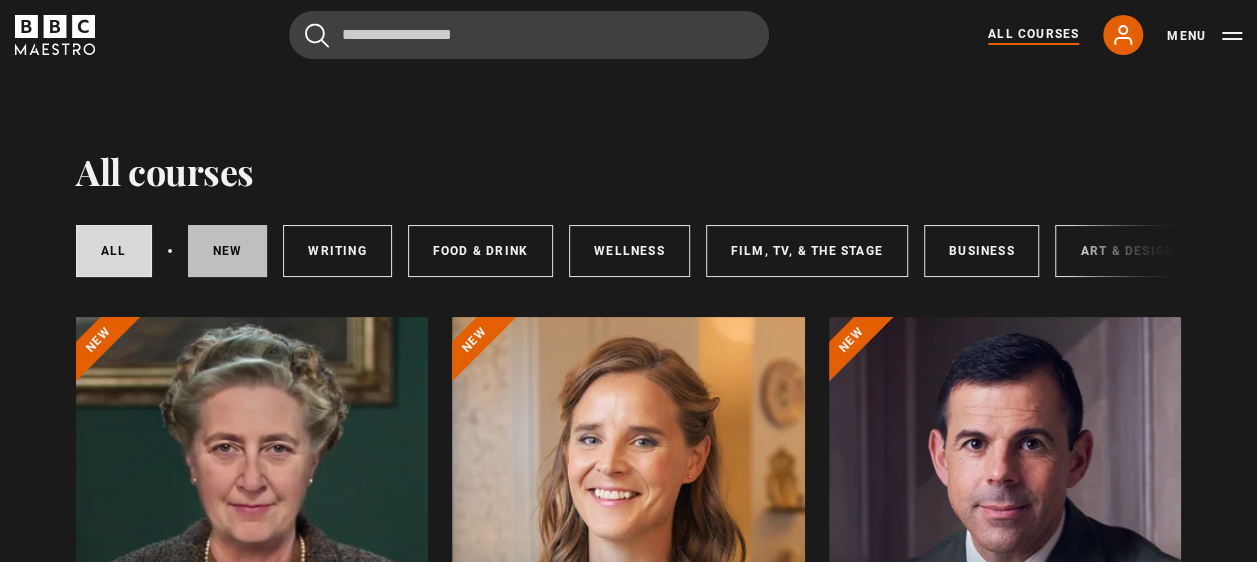 click on "New courses" at bounding box center (228, 251) 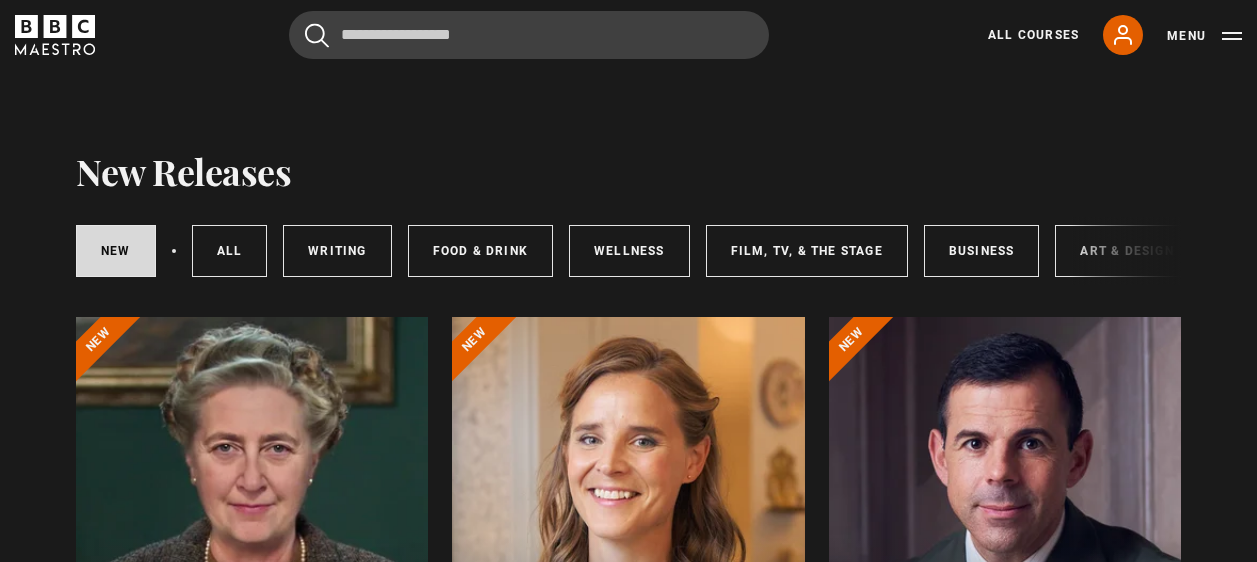 scroll, scrollTop: 0, scrollLeft: 0, axis: both 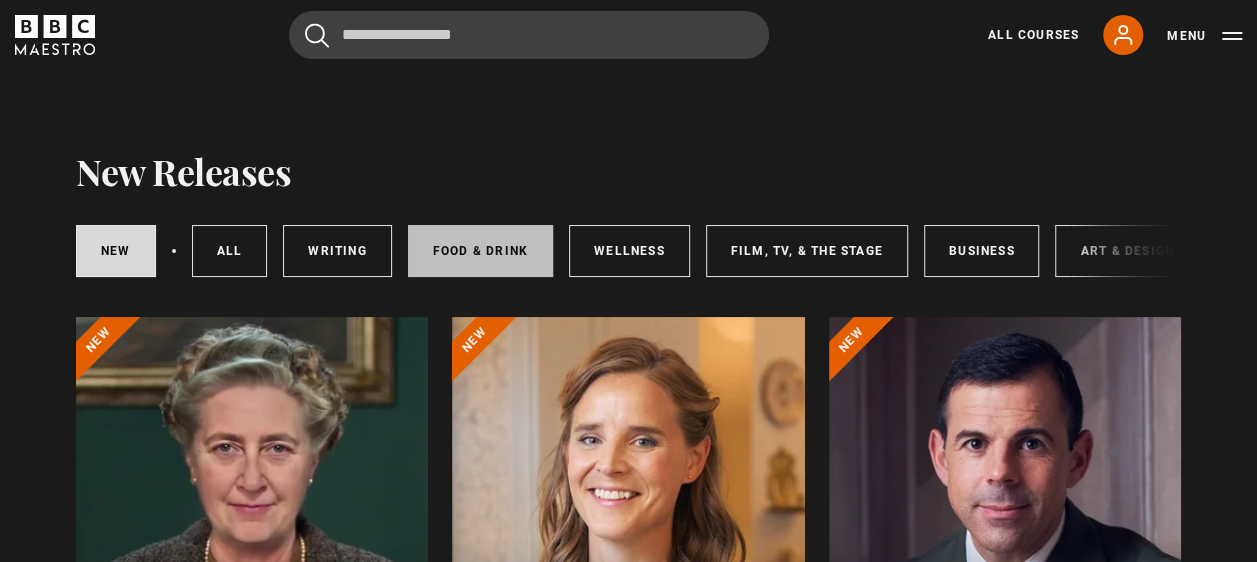 click on "Food & Drink" at bounding box center (480, 251) 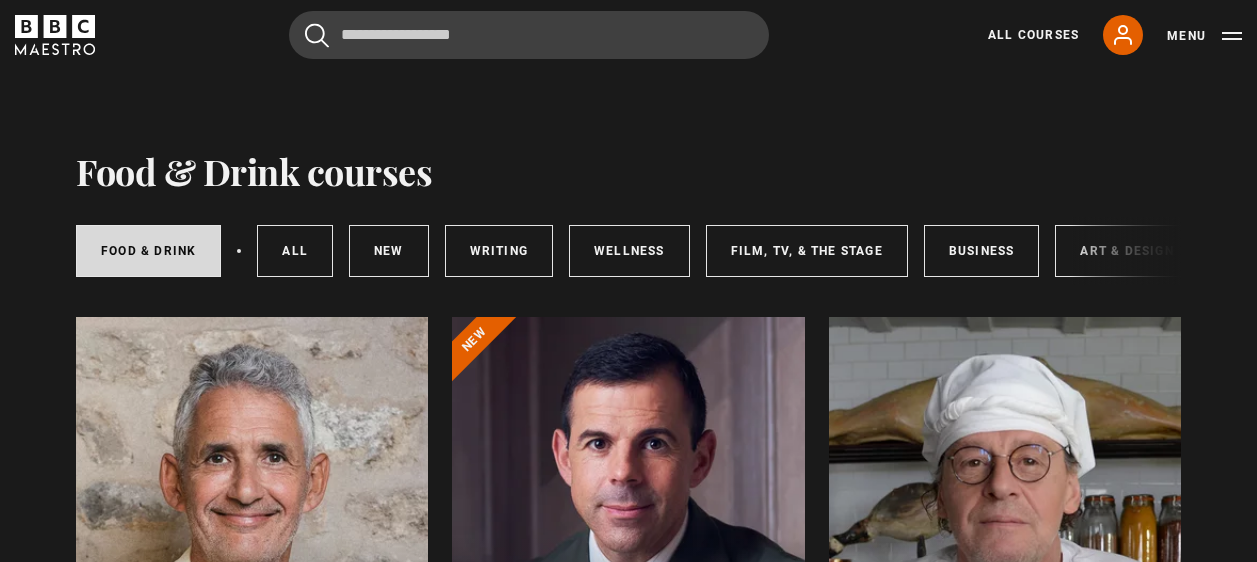 scroll, scrollTop: 0, scrollLeft: 0, axis: both 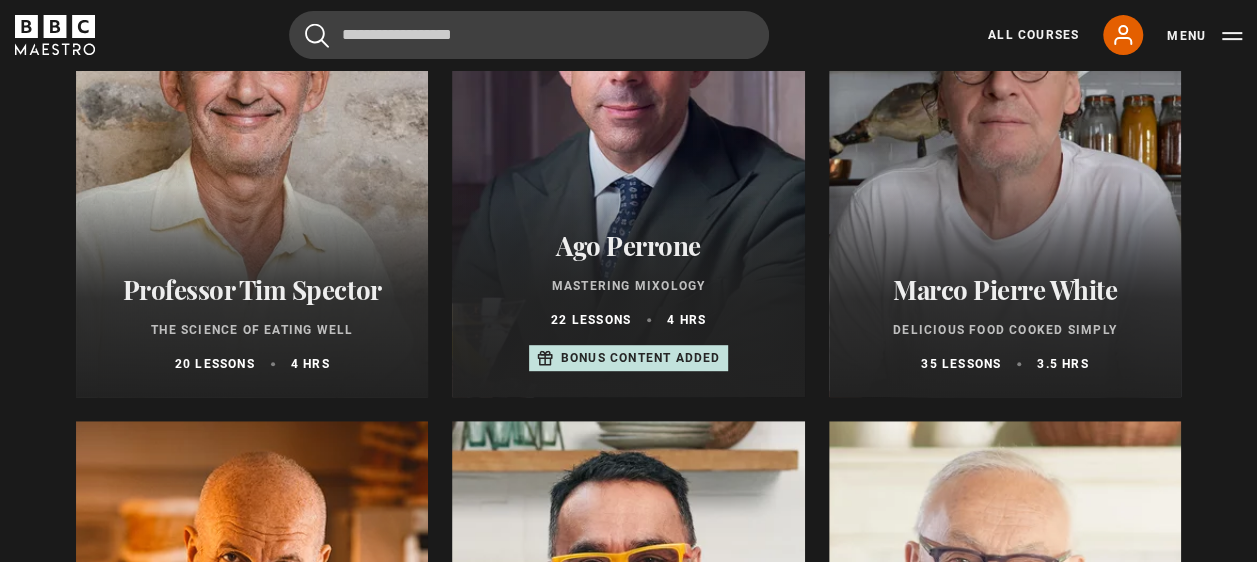 click at bounding box center [252, 157] 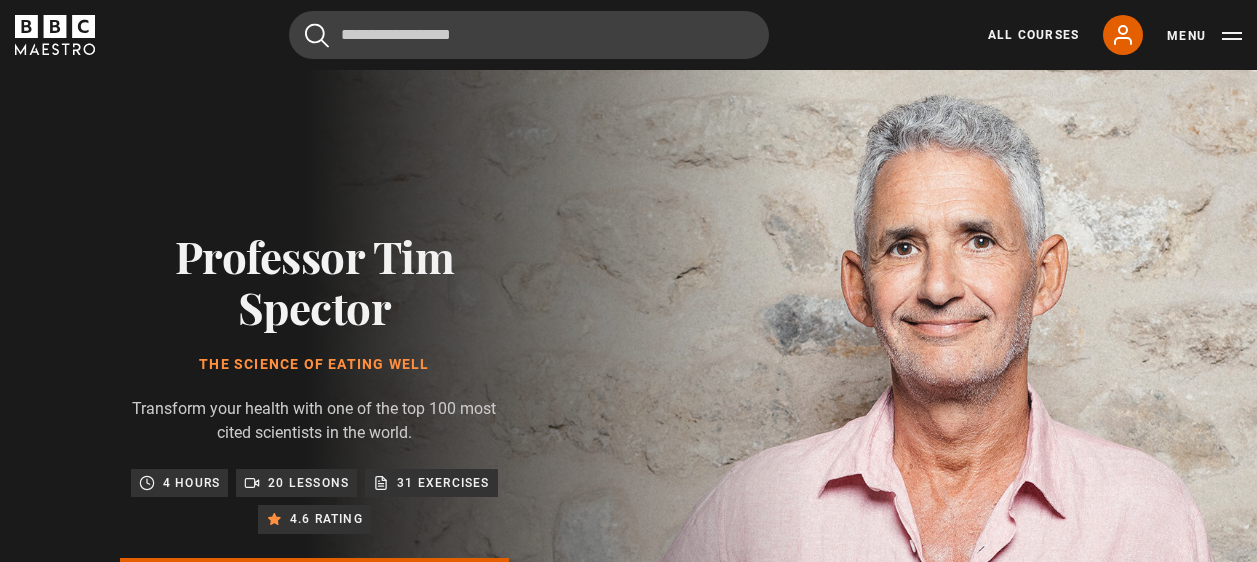 scroll, scrollTop: 0, scrollLeft: 0, axis: both 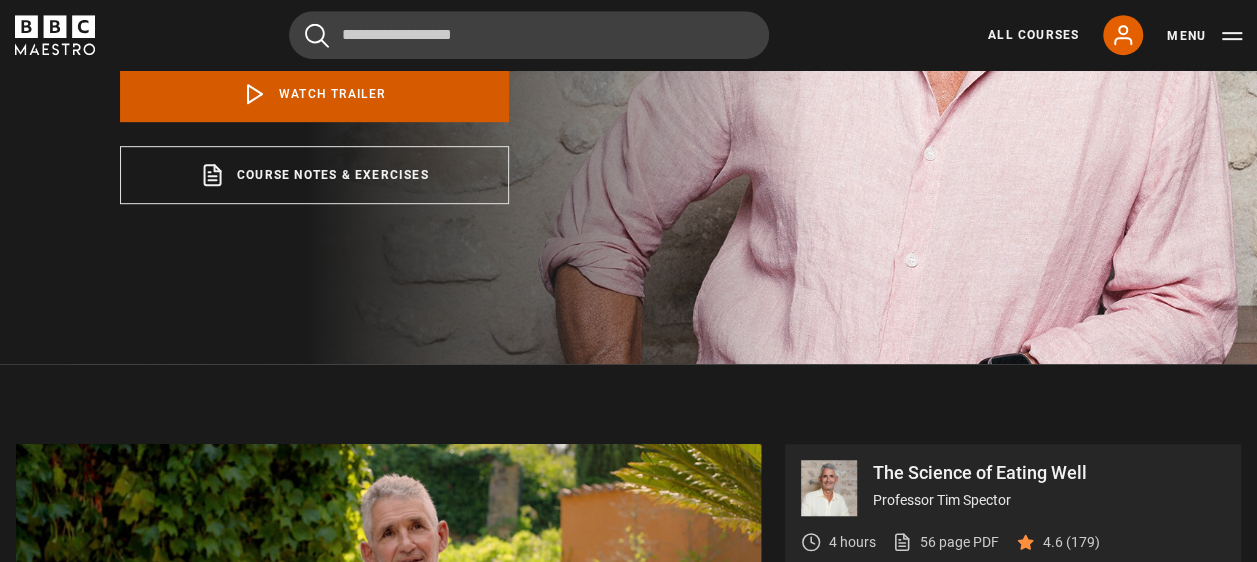 click on "Watch Trailer" at bounding box center (314, 94) 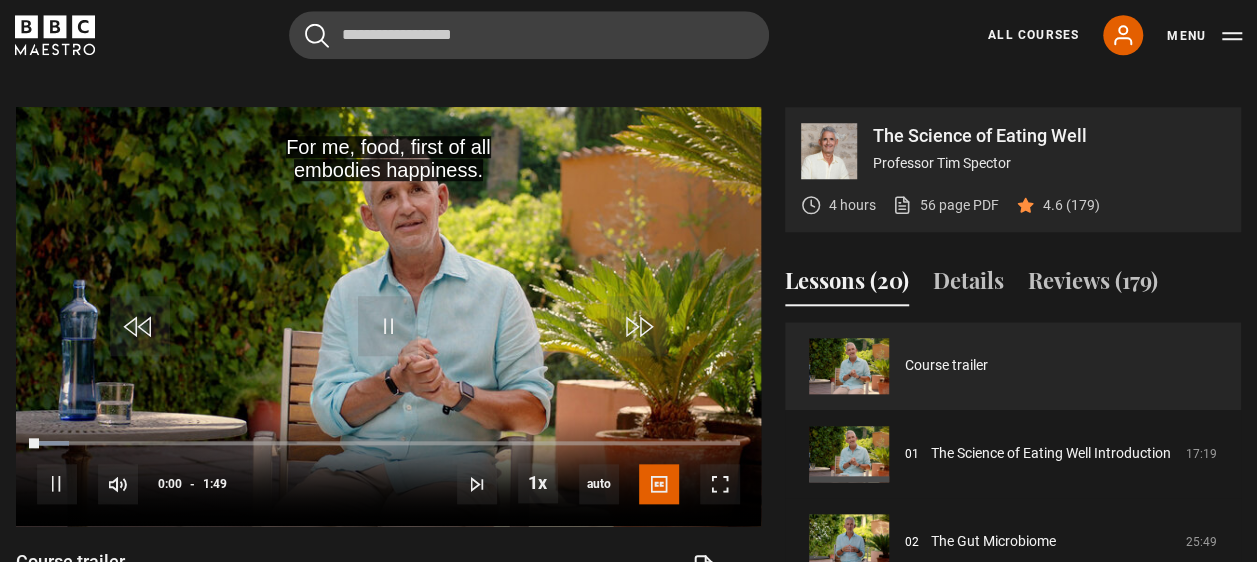 scroll, scrollTop: 855, scrollLeft: 0, axis: vertical 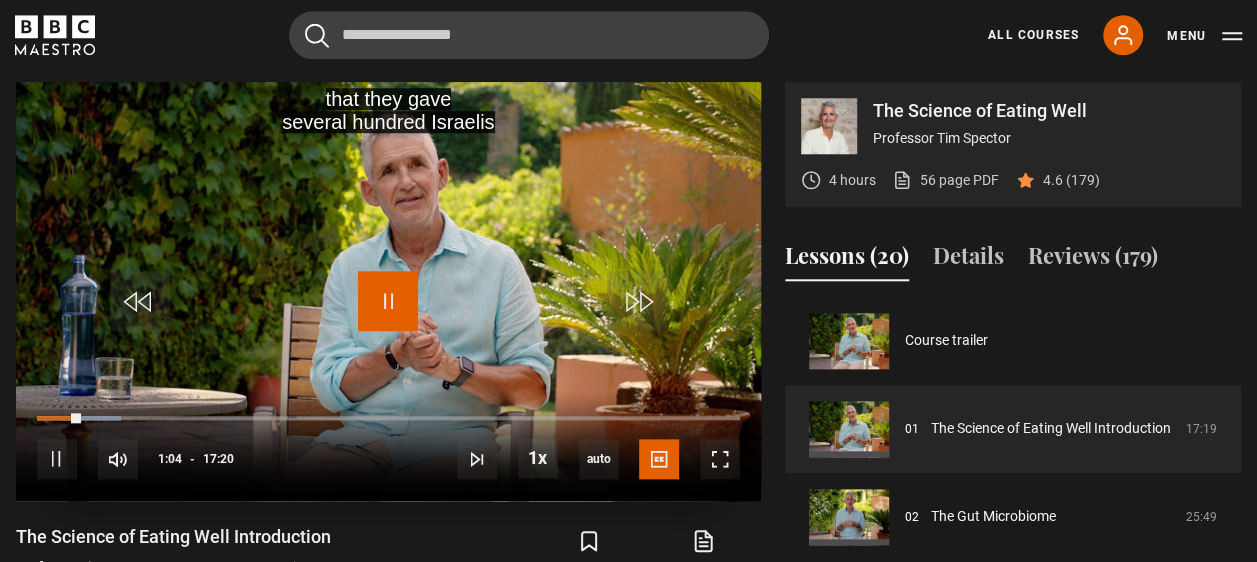 click at bounding box center [388, 301] 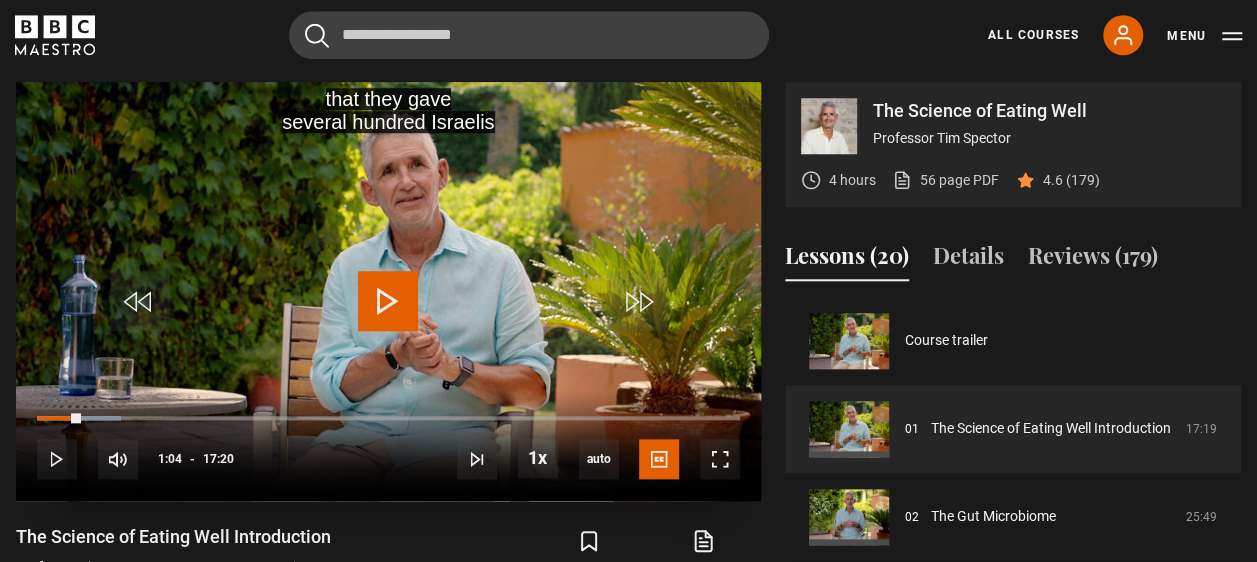 click at bounding box center [388, 301] 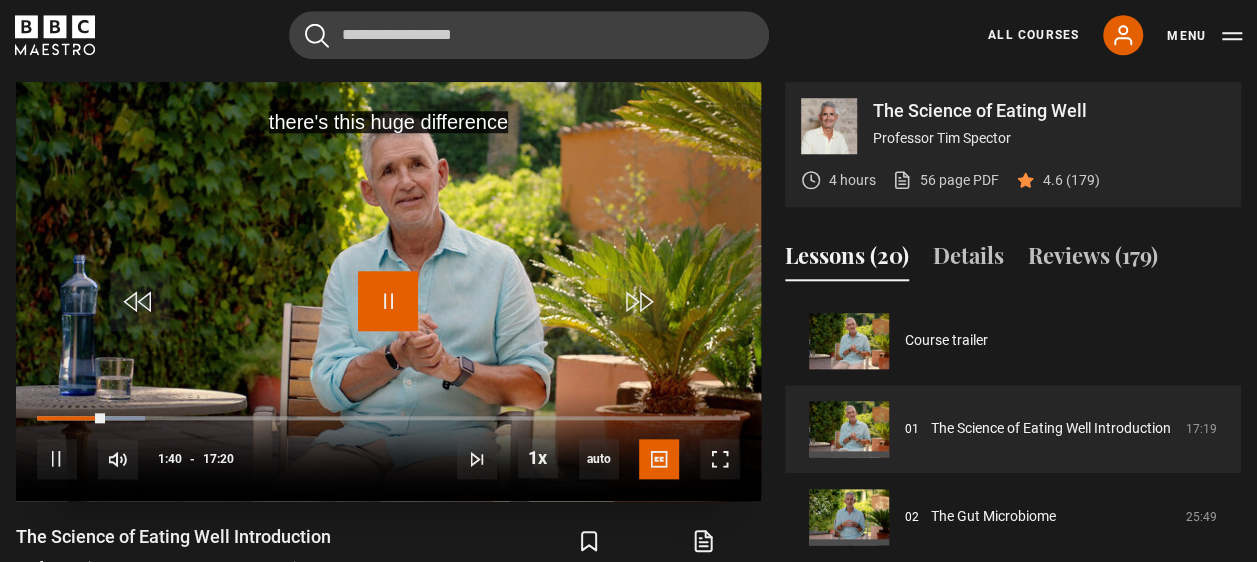 click at bounding box center [388, 301] 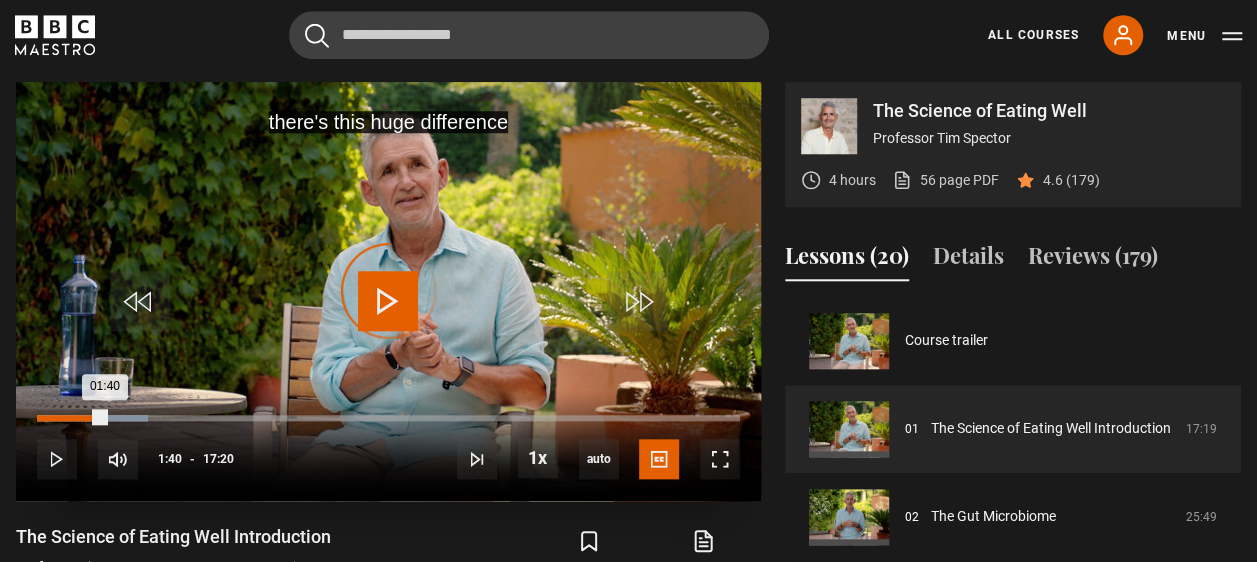 click on "01:40" at bounding box center (71, 418) 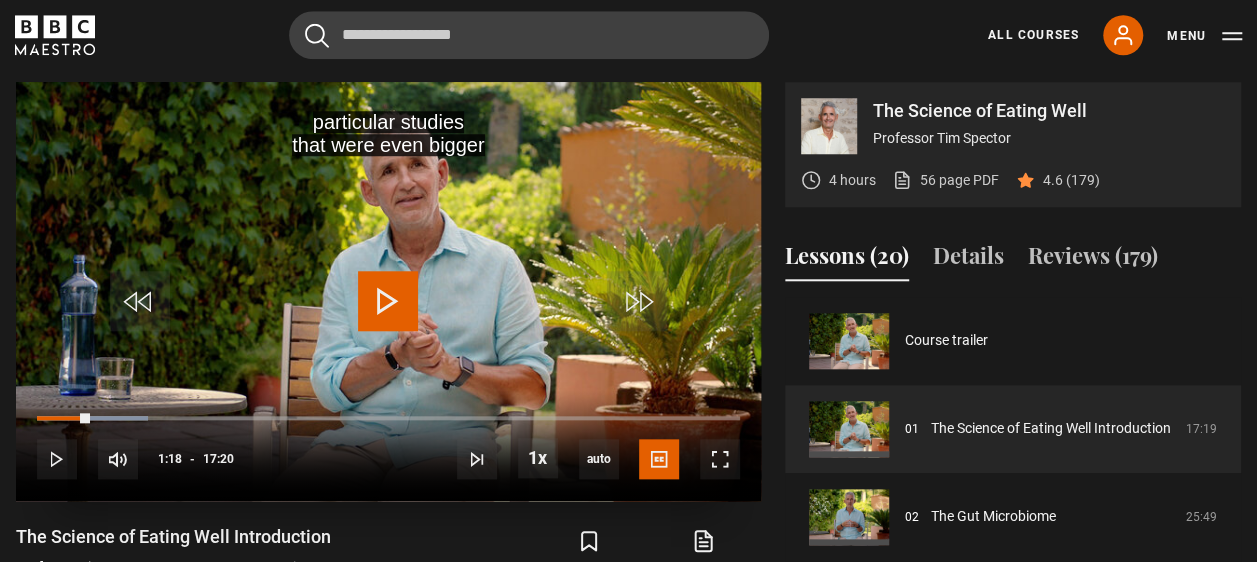 click at bounding box center [388, 301] 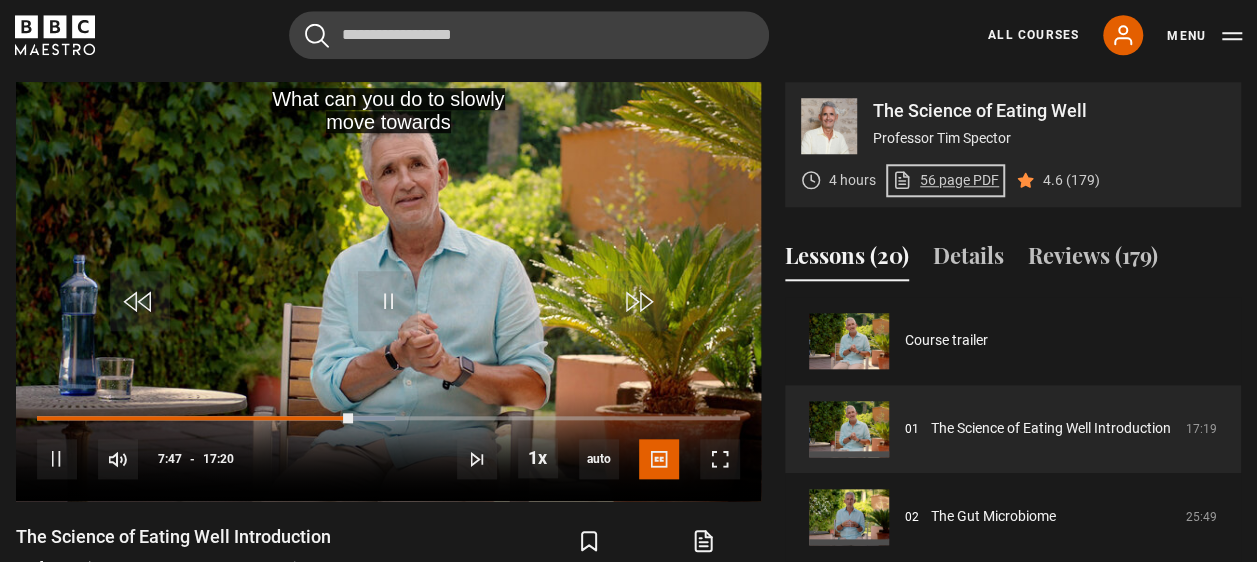 click on "56 page PDF
(opens in new tab)" at bounding box center [945, 180] 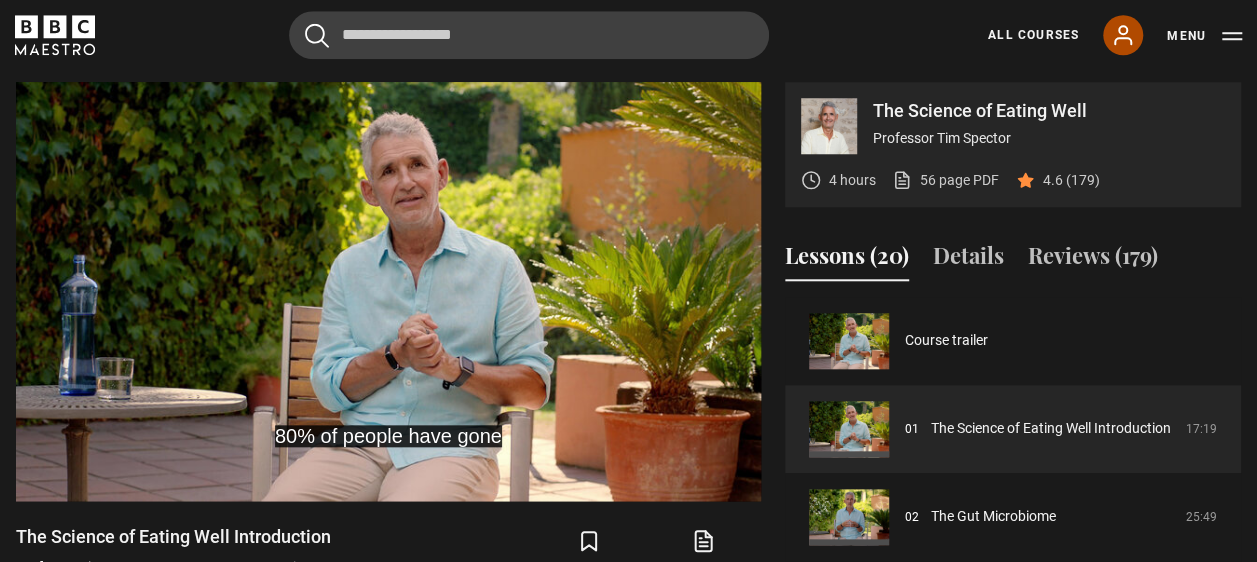 click on "My Account" at bounding box center (1123, 35) 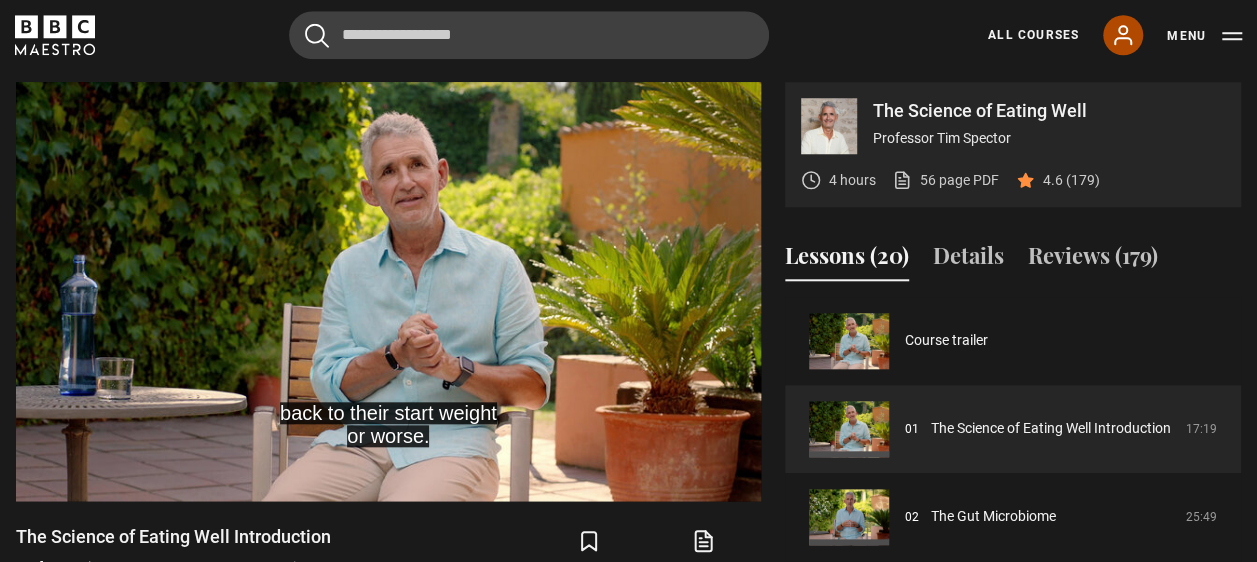 click 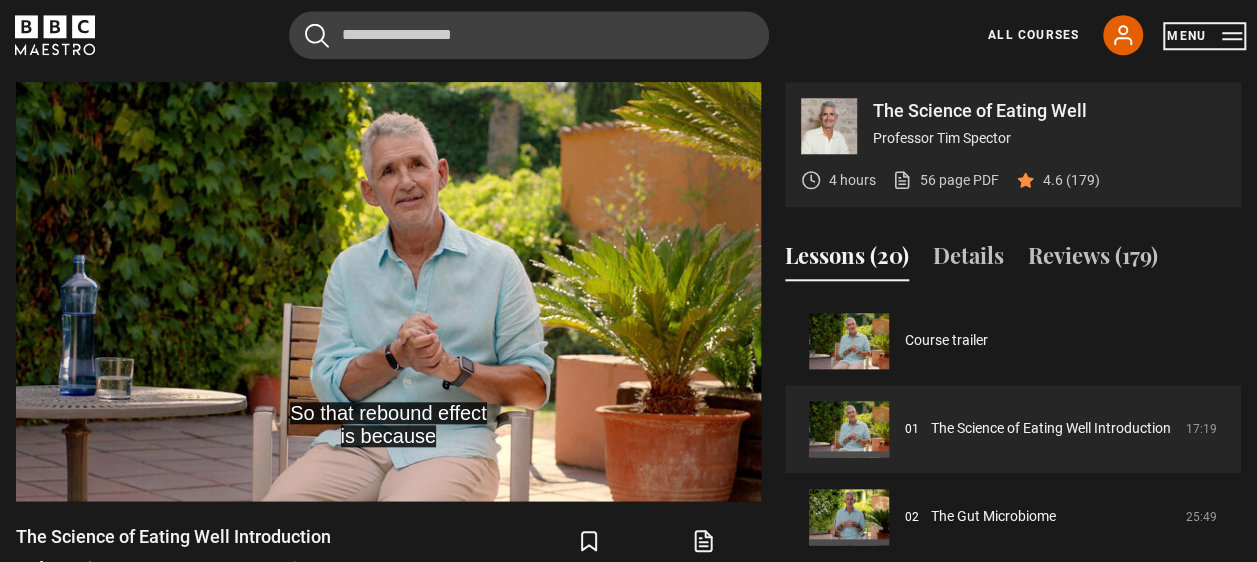 click on "Menu" at bounding box center [1204, 36] 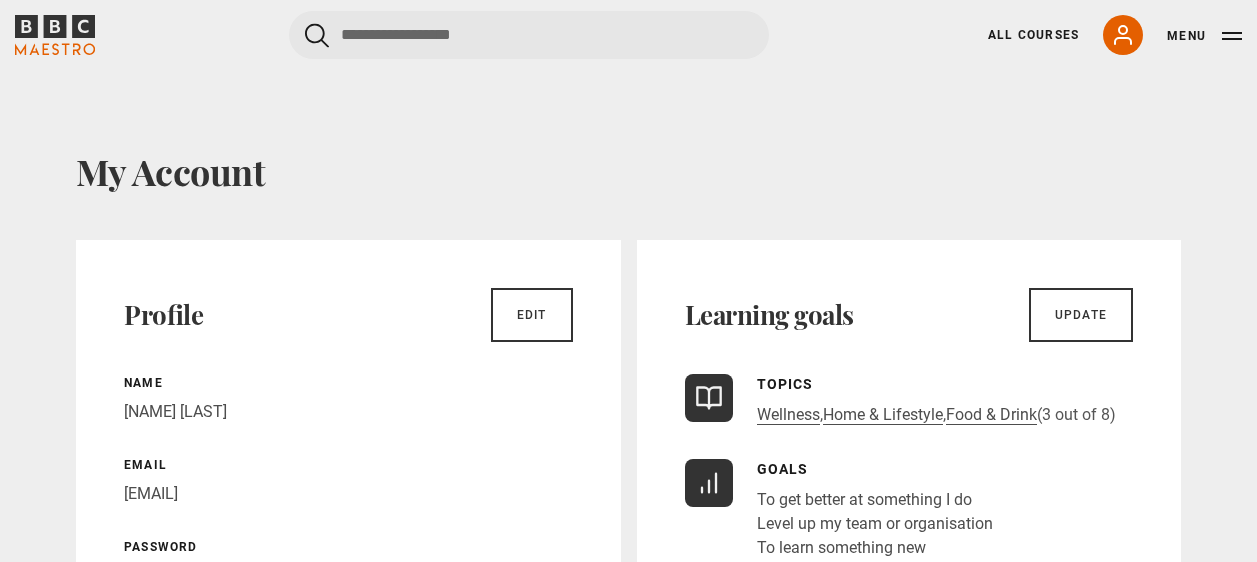 scroll, scrollTop: 0, scrollLeft: 0, axis: both 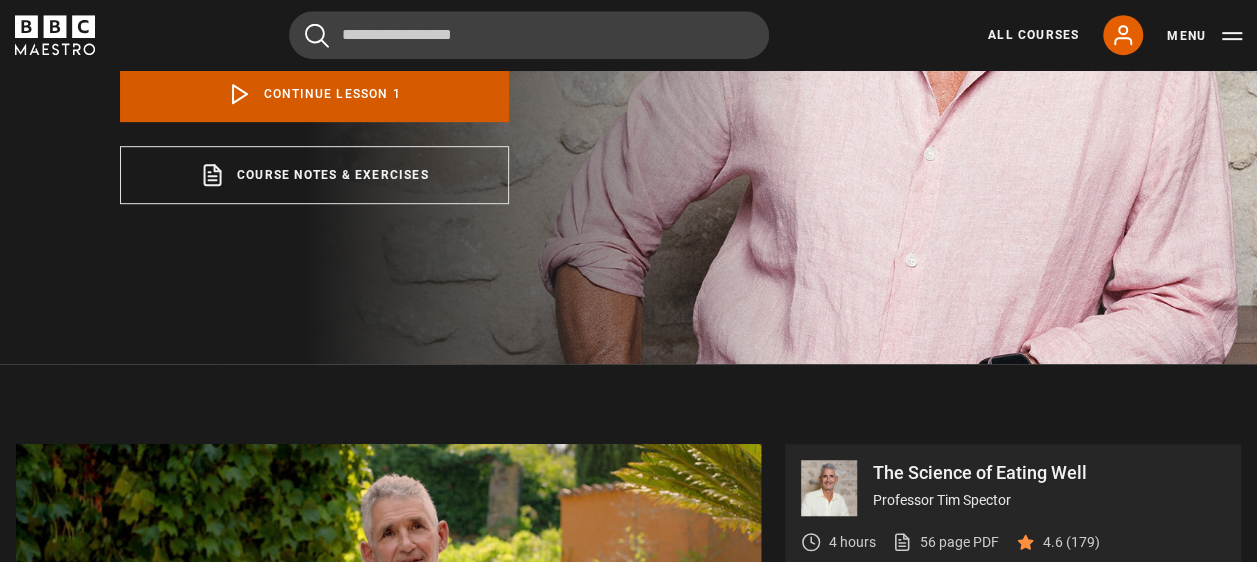 click on "Continue lesson 1" at bounding box center (314, 94) 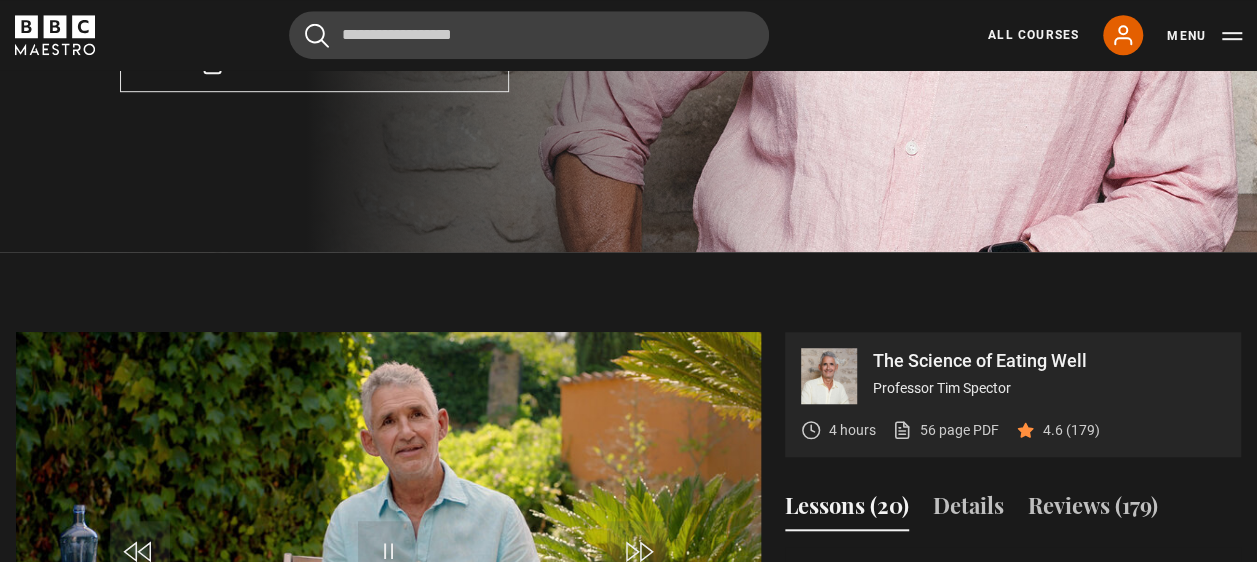 scroll, scrollTop: 855, scrollLeft: 0, axis: vertical 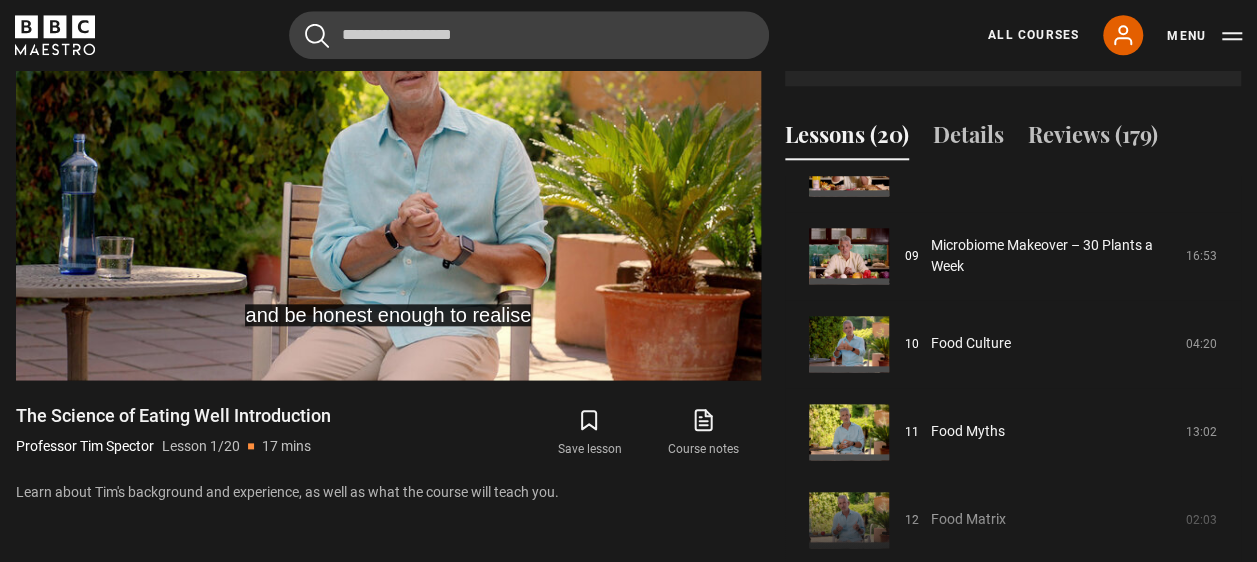 click on "Course trailer
01
The Science of Eating Well Introduction
17:19
02
The Gut Microbiome
25:49
03
Identically Different
04:07
04
Diet Myths
13:45
05
Weight Loss
27:18
06" at bounding box center [1013, 392] 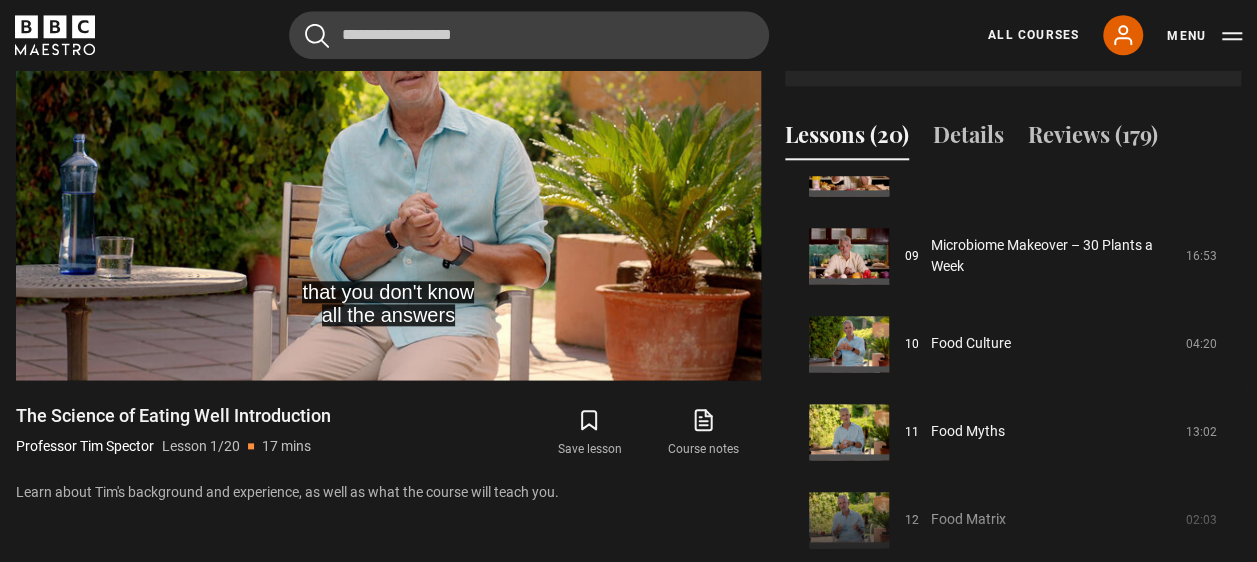 click on "Course trailer
01
The Science of Eating Well Introduction
17:19
02
The Gut Microbiome
25:49
03
Identically Different
04:07
04
Diet Myths
13:45
05
Weight Loss
27:18
06" at bounding box center [1013, 392] 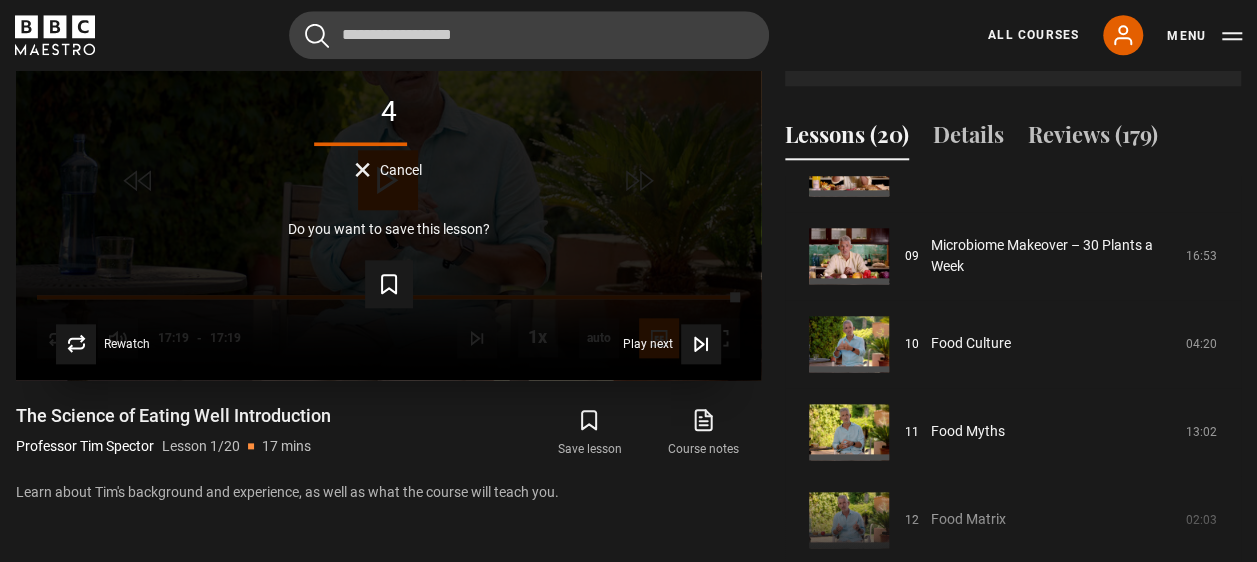 click on "Lesson Completed
Up next
The Gut Microbiome
4
Cancel
Do you want to save this lesson?
Save lesson
Rewatch
Rewatch
Play next
Play next" at bounding box center (388, 170) 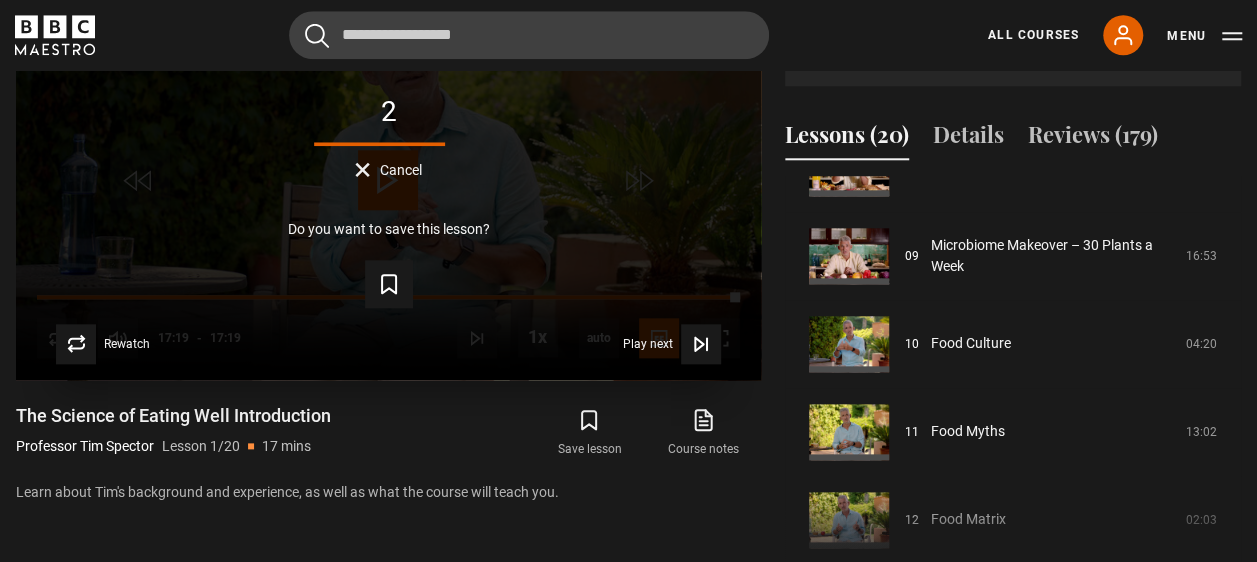 click on "Lesson Completed
Up next
The Gut Microbiome
2
Cancel
Do you want to save this lesson?
Save lesson
Rewatch
Rewatch
Play next
Play next" at bounding box center (388, 170) 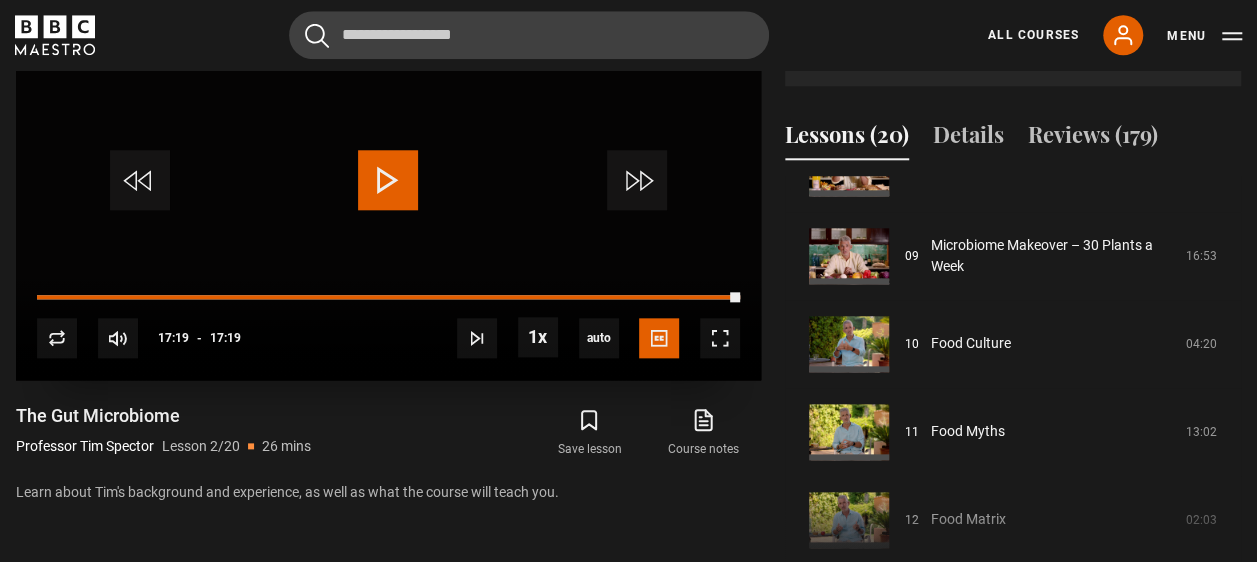 click at bounding box center [388, 180] 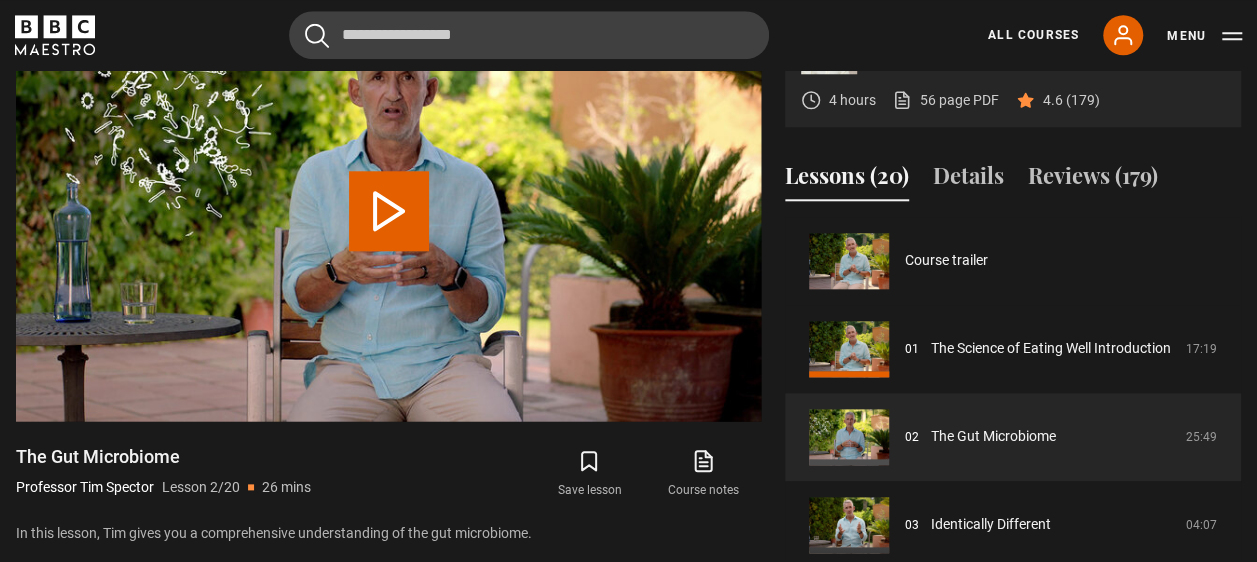 scroll, scrollTop: 854, scrollLeft: 0, axis: vertical 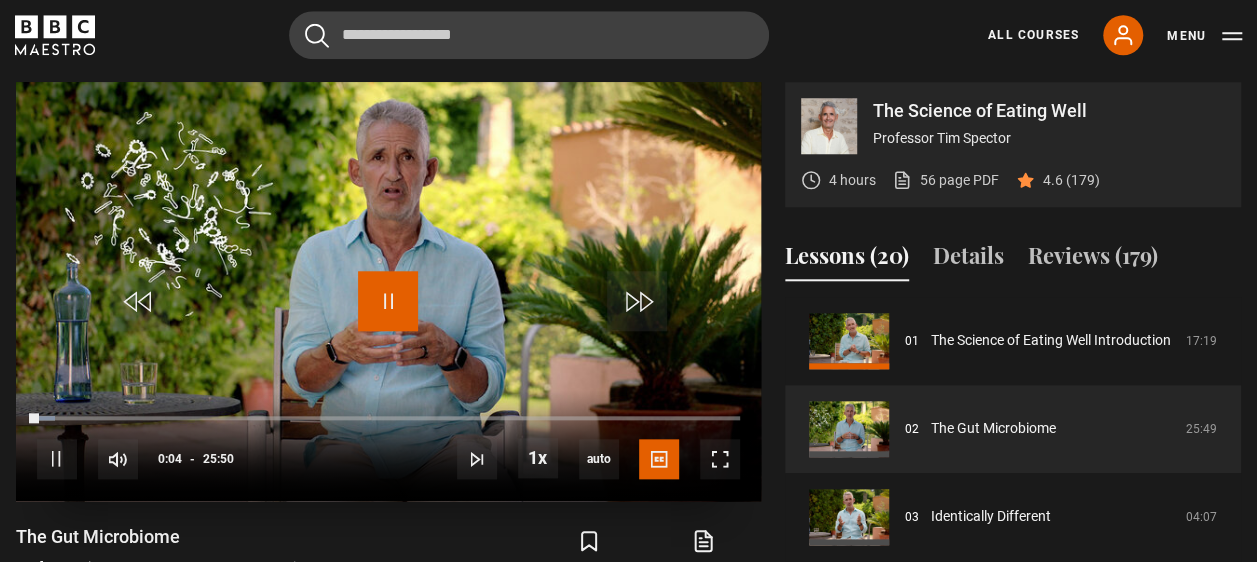 click at bounding box center [388, 301] 